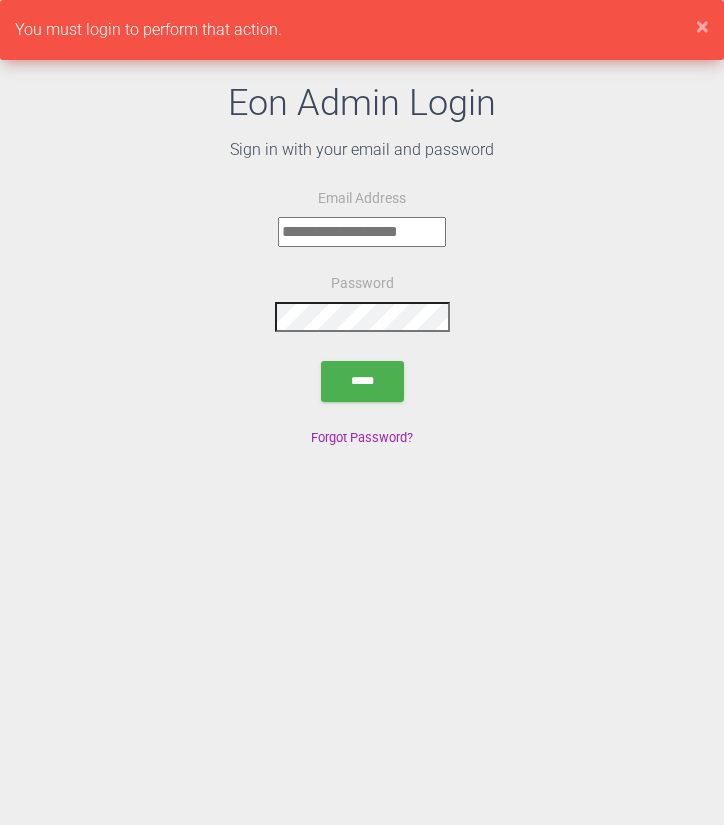 scroll, scrollTop: 0, scrollLeft: 0, axis: both 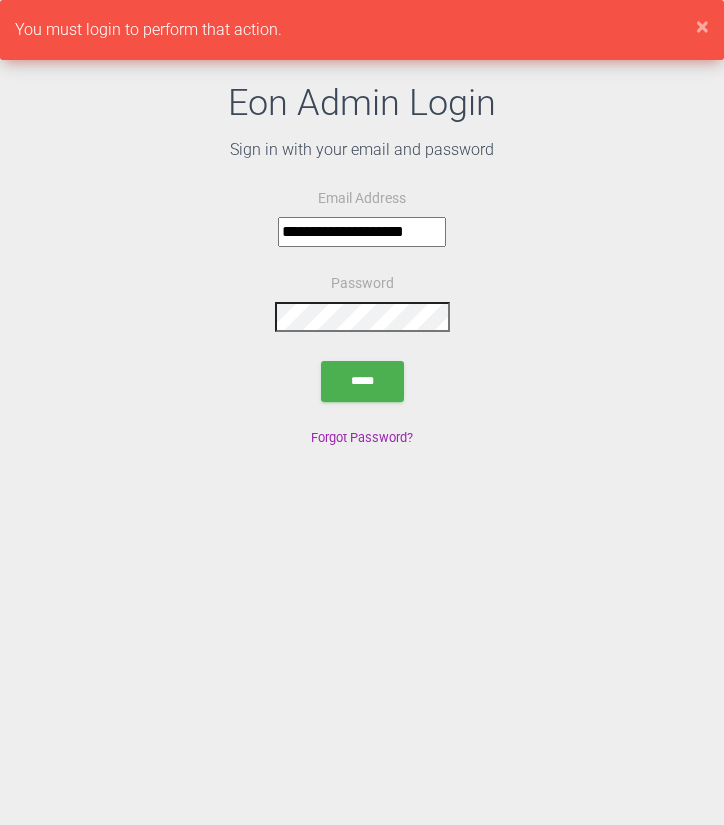 click on "**********" at bounding box center (362, 263) 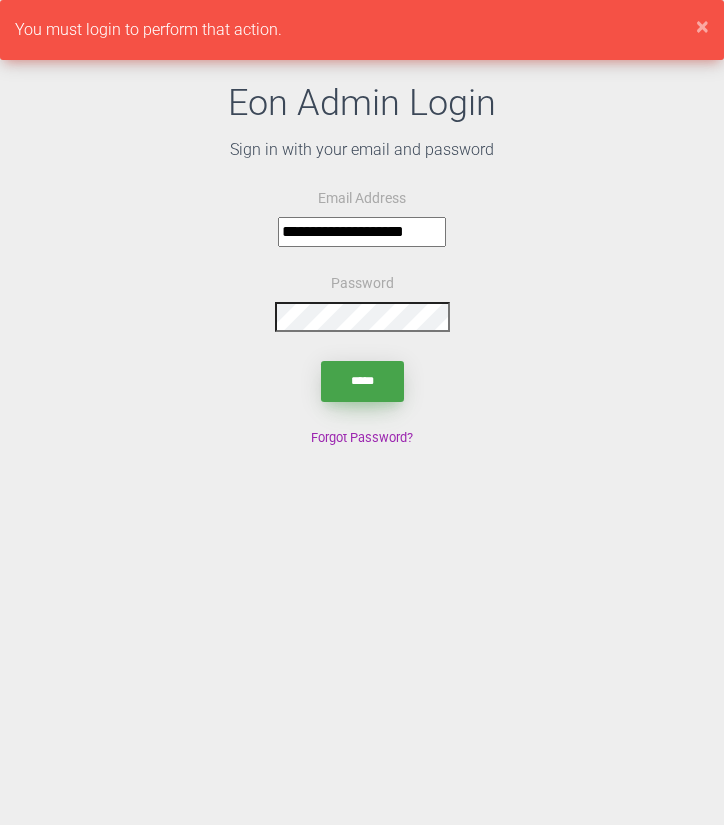 click on "*****" at bounding box center (362, 381) 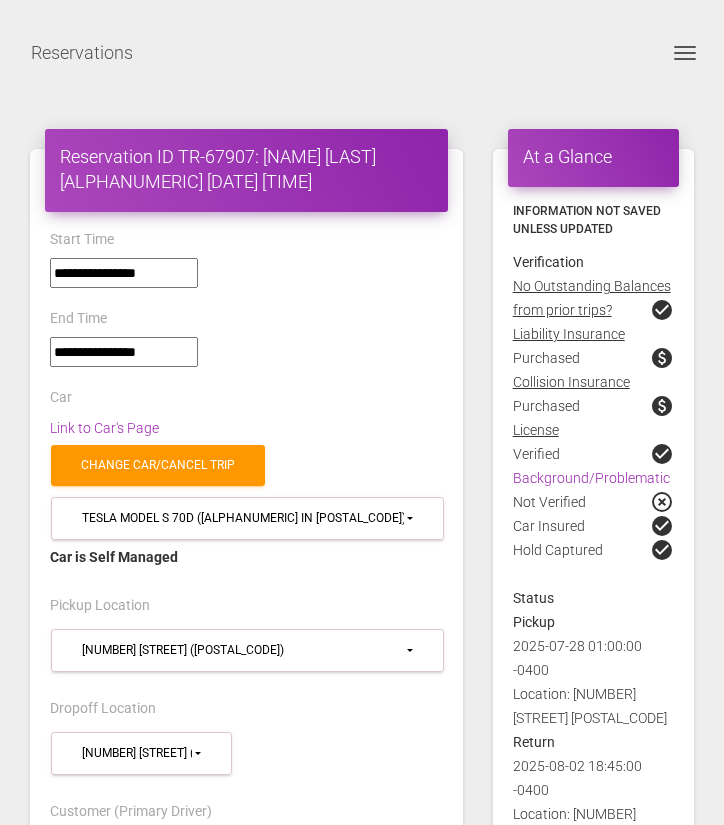 select on "*****" 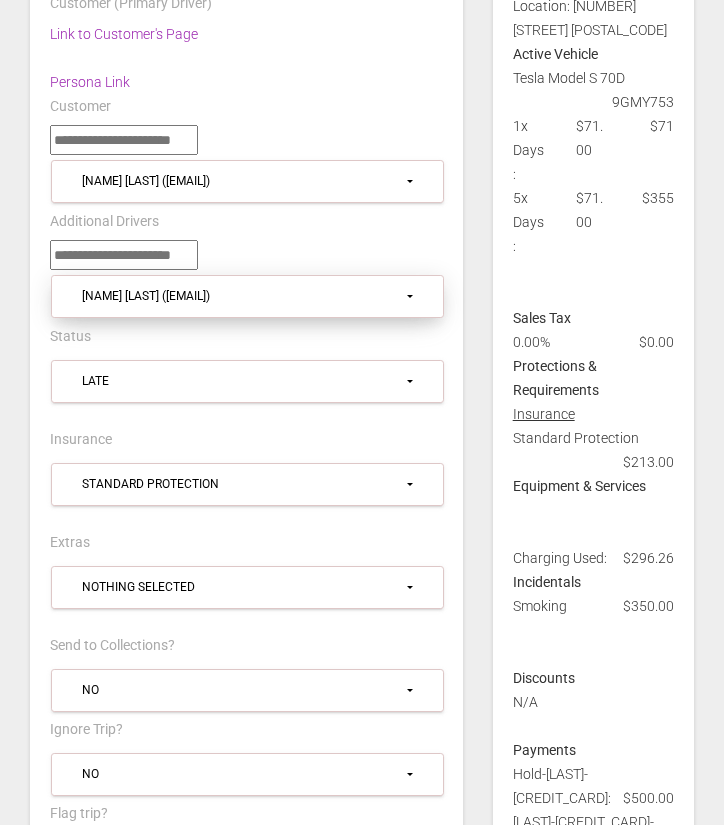 scroll, scrollTop: 1046, scrollLeft: 0, axis: vertical 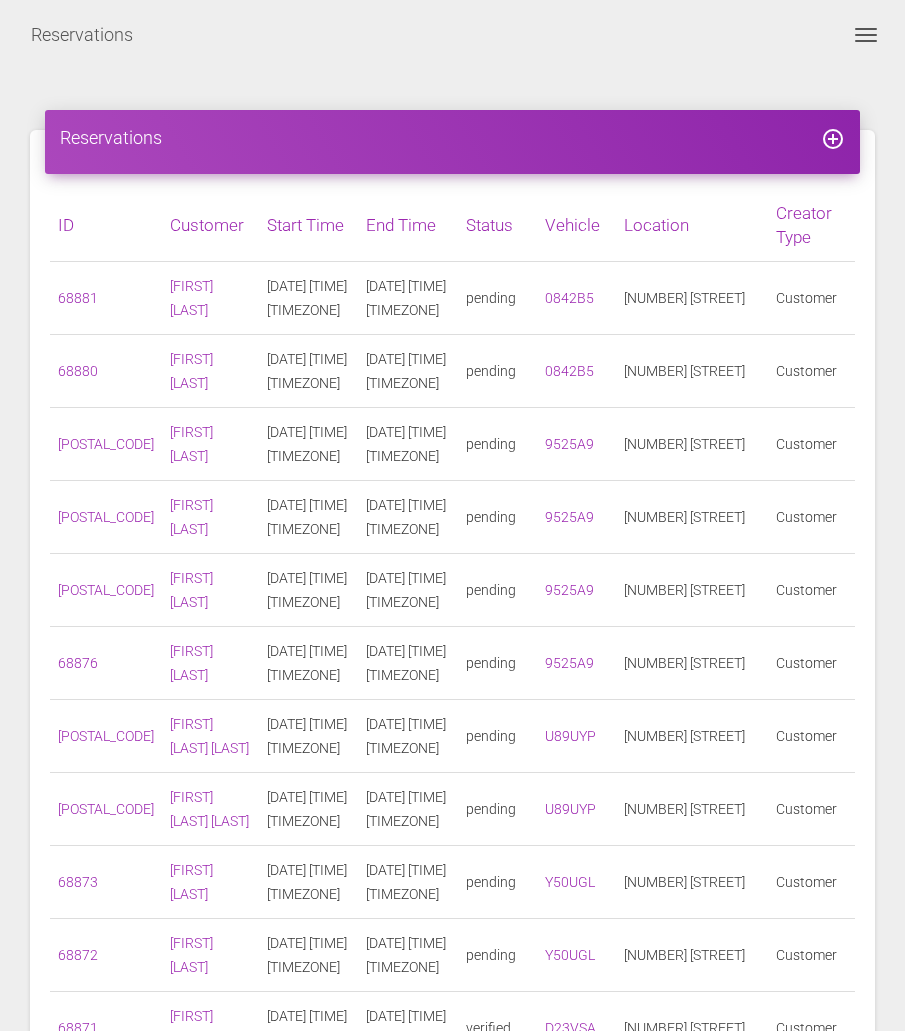 click on "Toggle navigation" at bounding box center [866, 35] 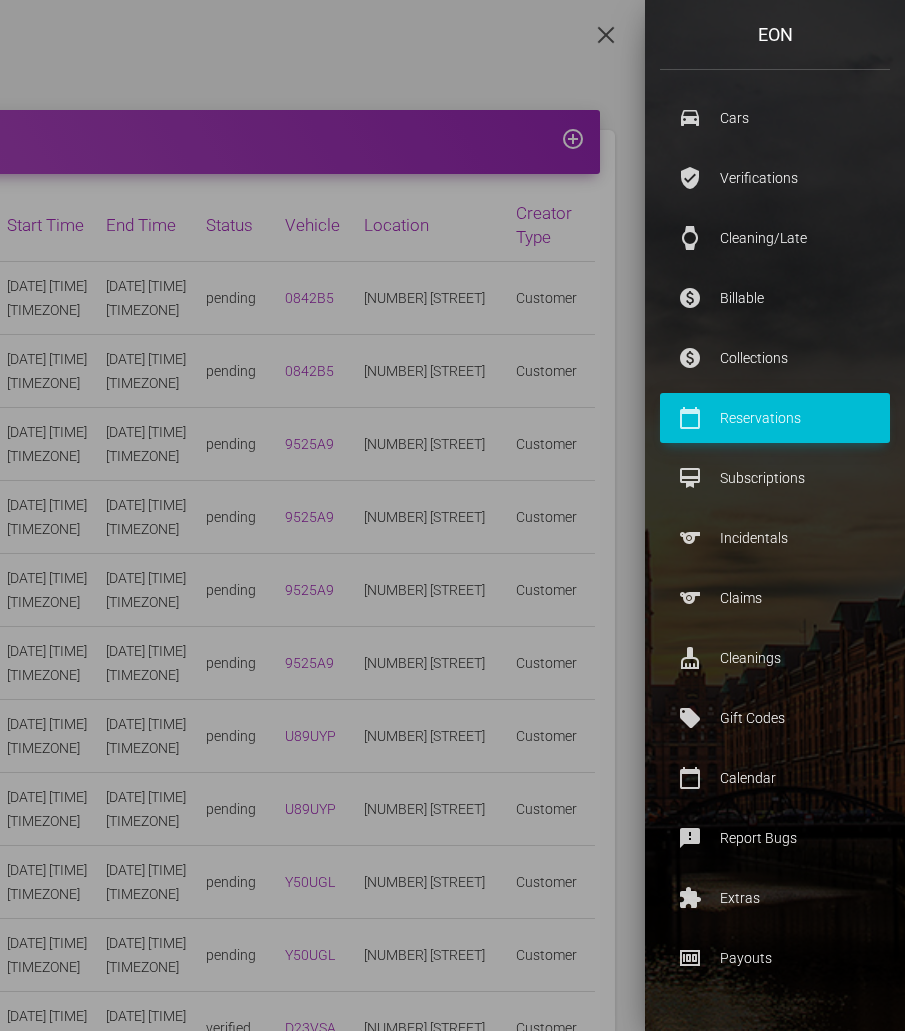 scroll, scrollTop: 541, scrollLeft: 0, axis: vertical 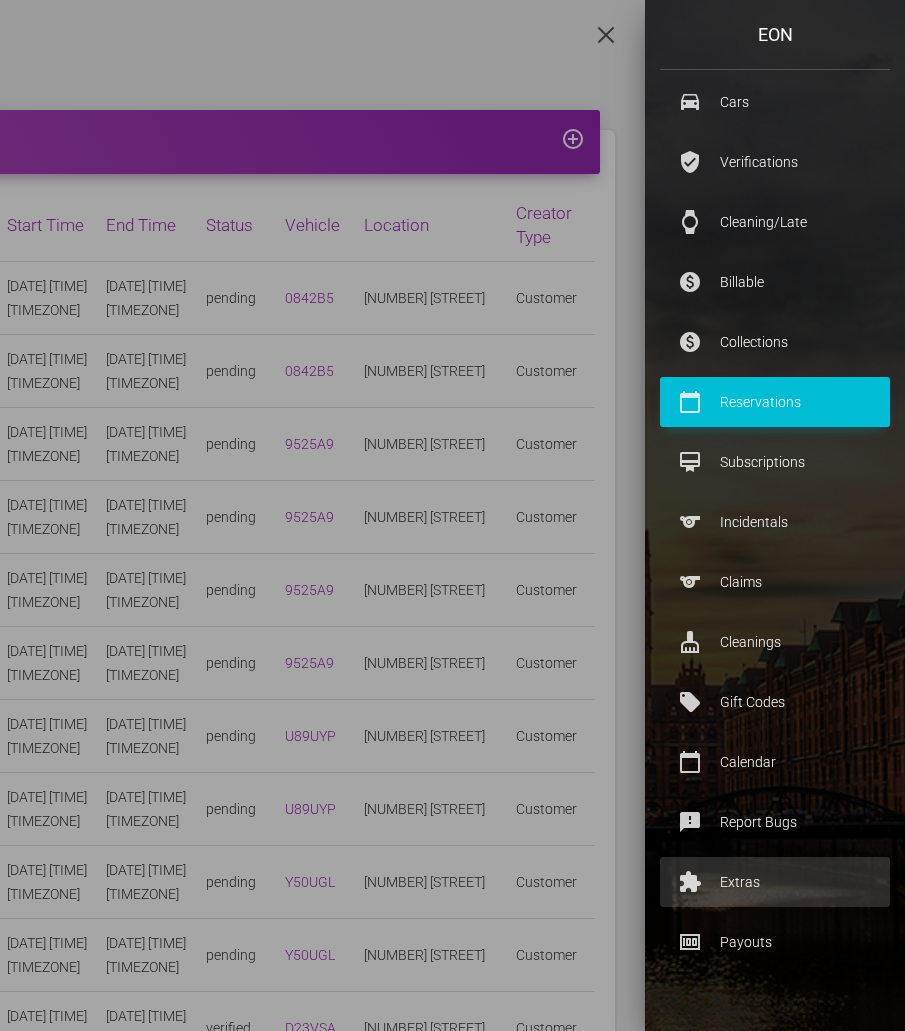 click on "Extras" at bounding box center [775, 882] 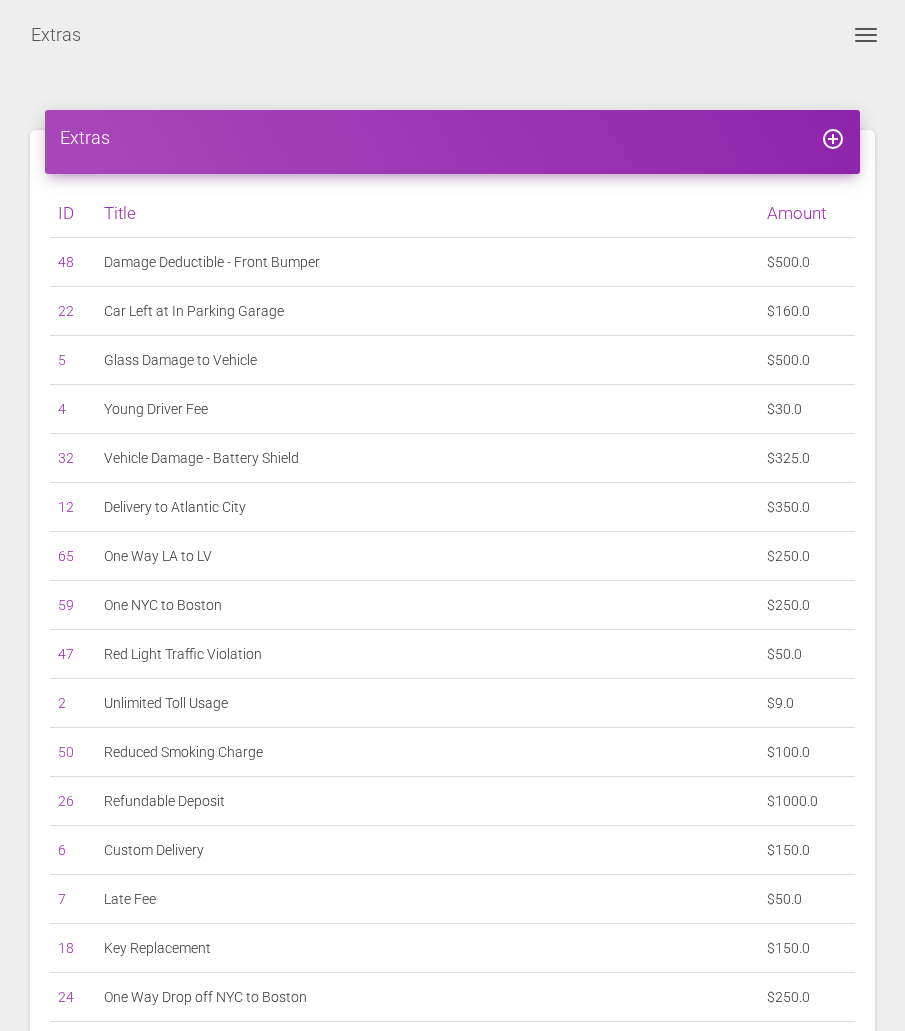 scroll, scrollTop: 0, scrollLeft: 0, axis: both 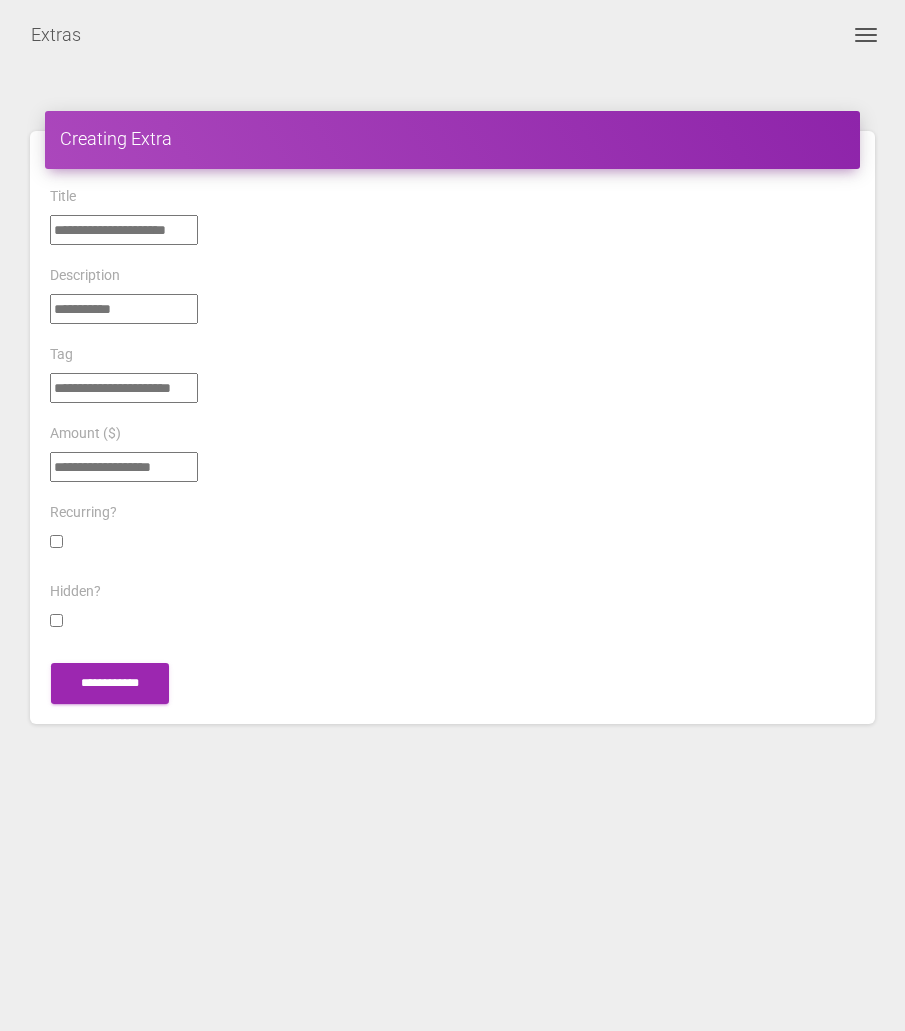 click at bounding box center [124, 230] 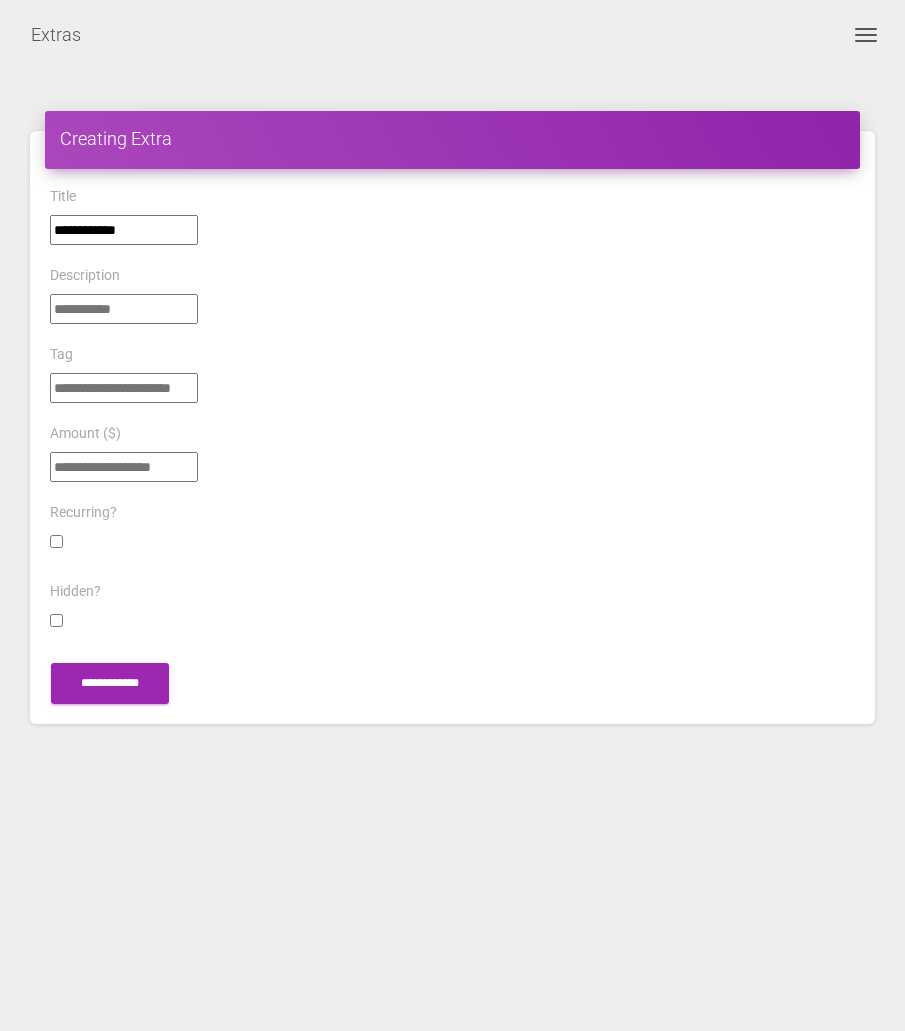 click on "**********" at bounding box center [124, 230] 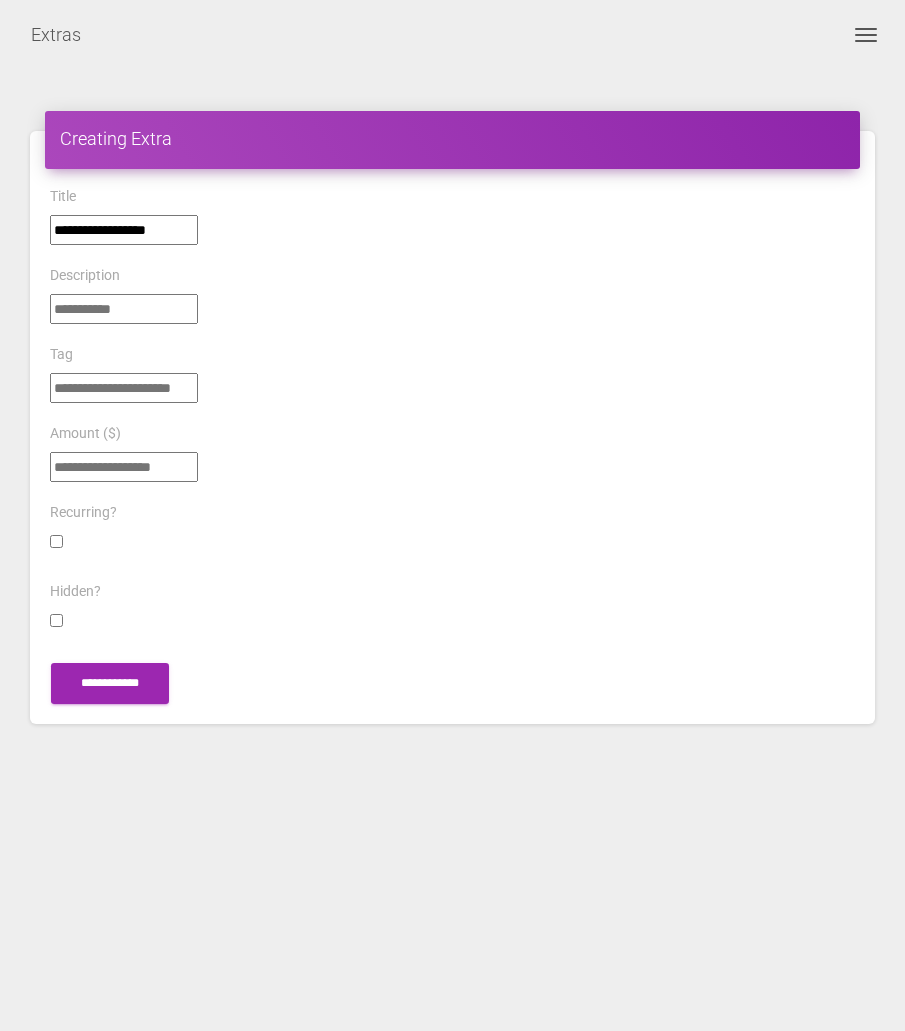 type on "**********" 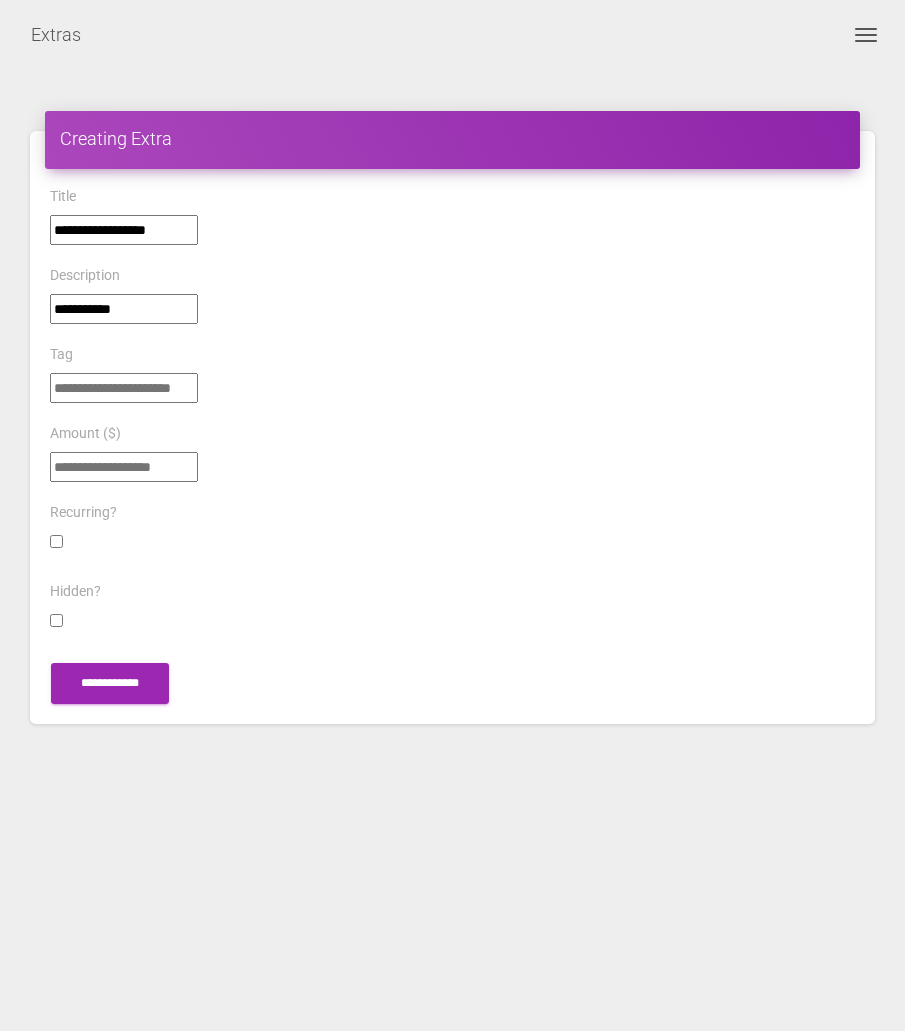 type on "**********" 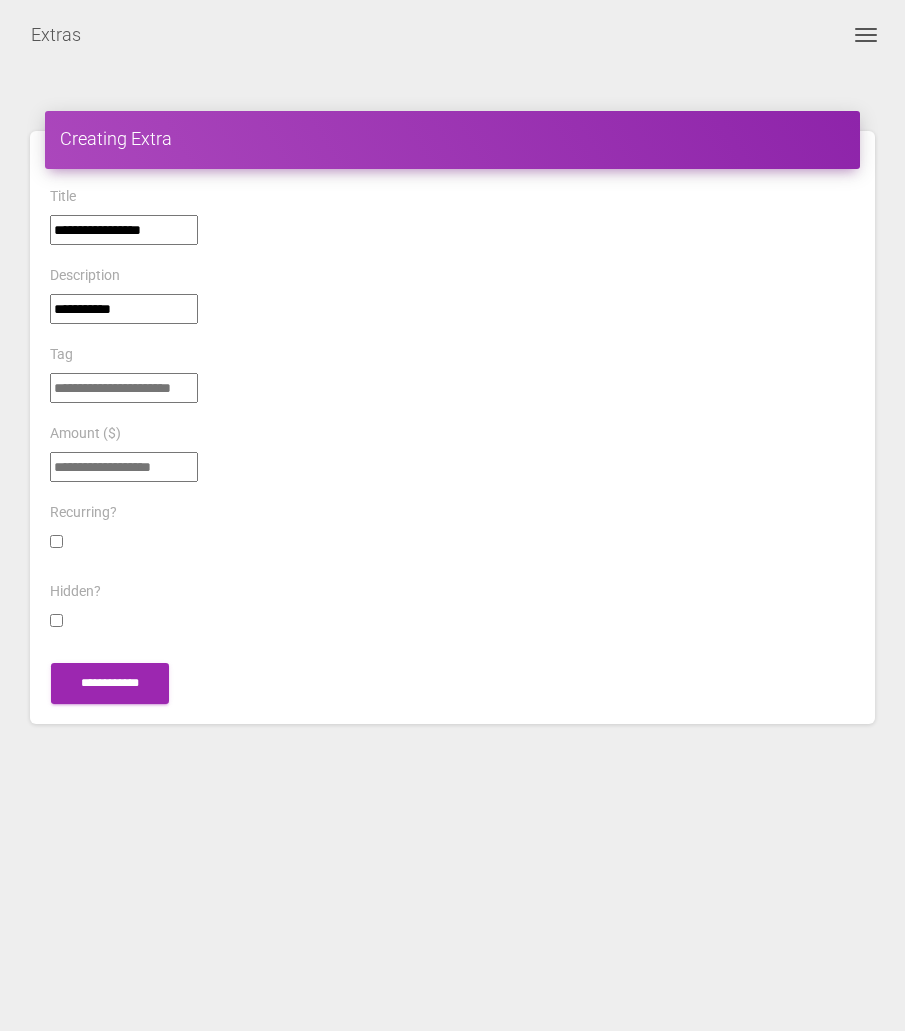 type on "**********" 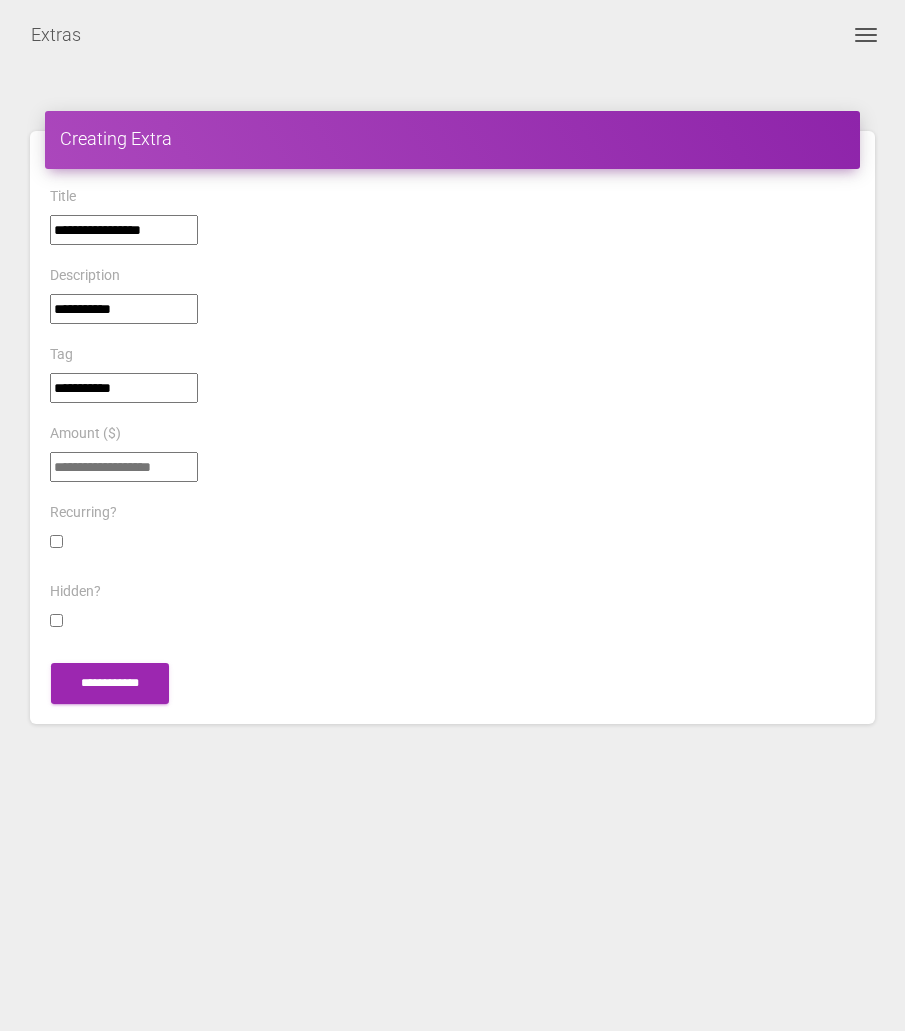 type on "**********" 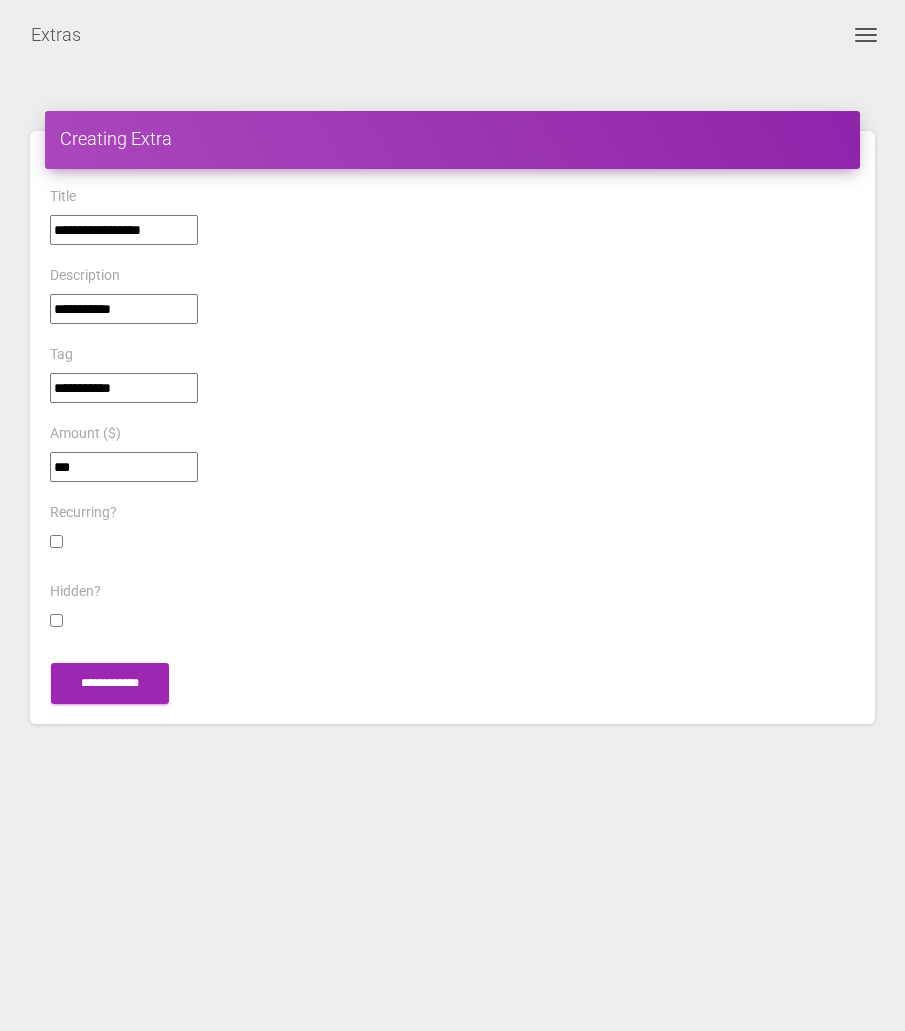 type on "***" 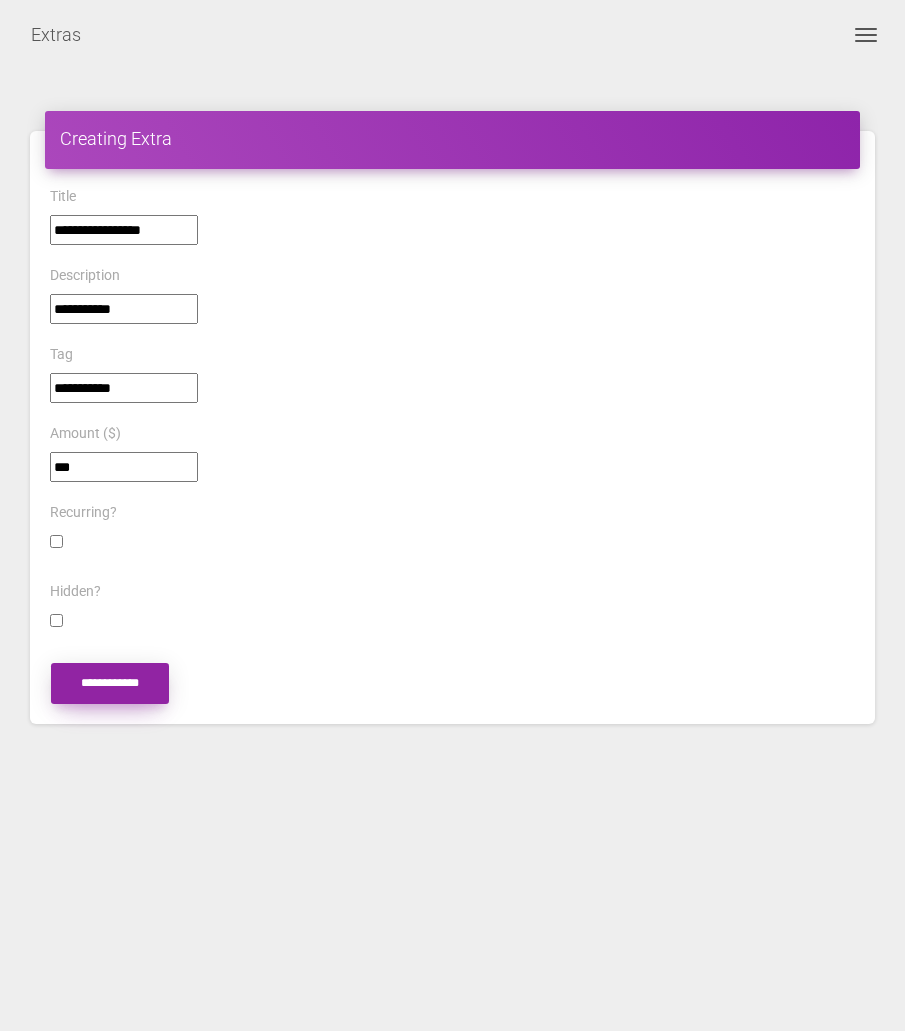 click on "**********" at bounding box center (110, 683) 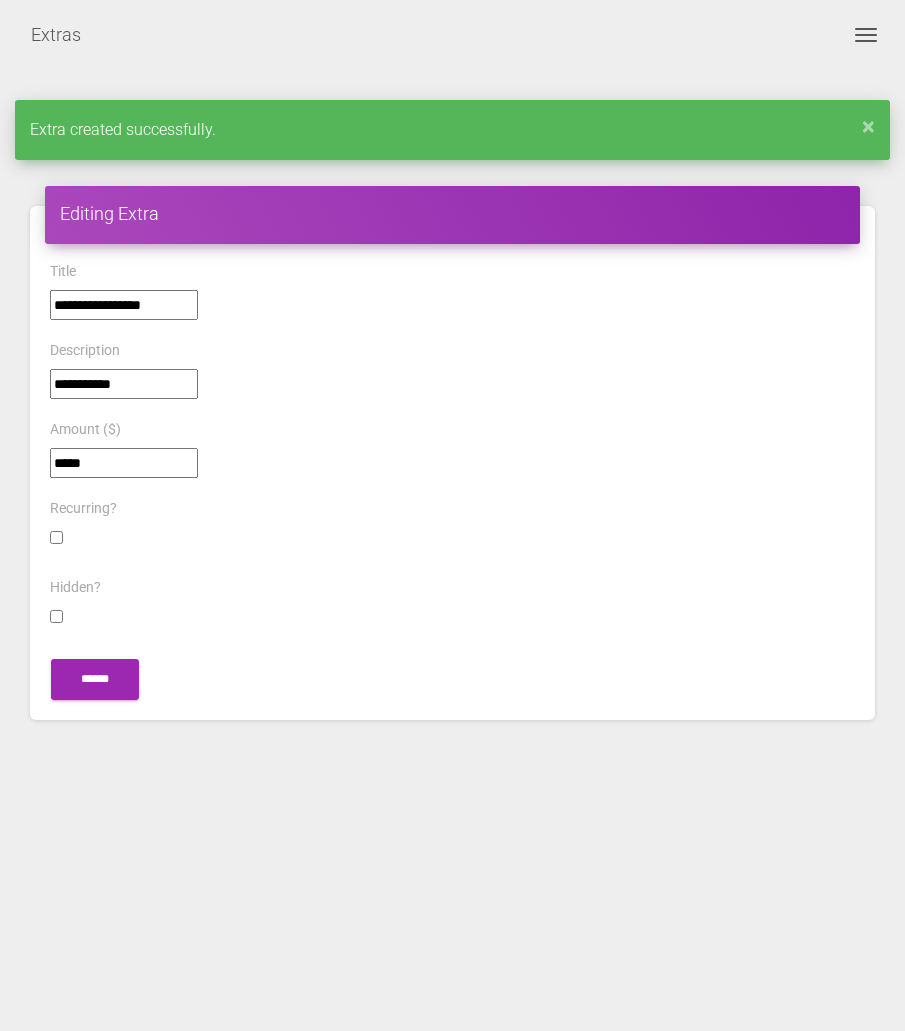 scroll, scrollTop: 0, scrollLeft: 0, axis: both 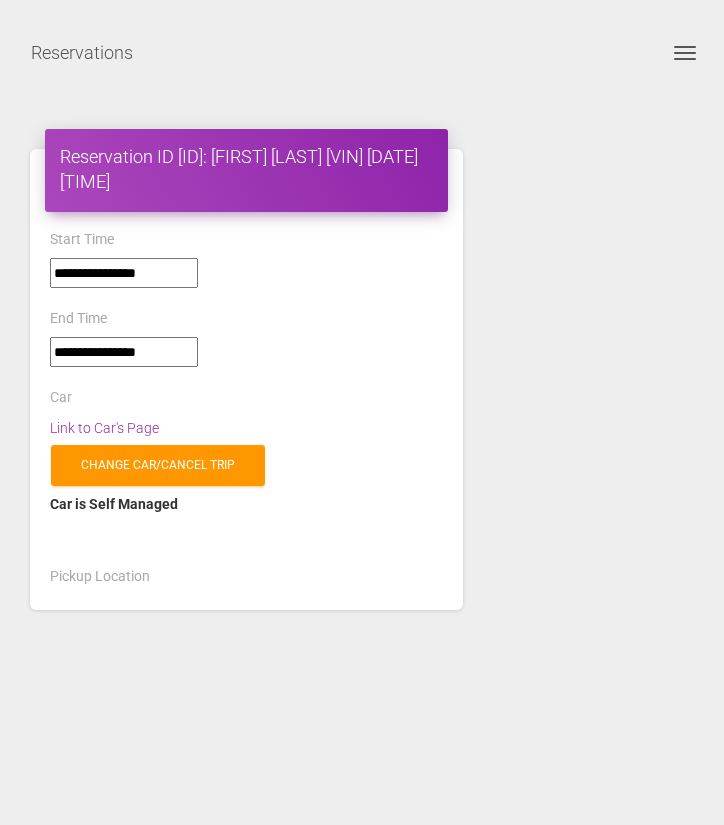 select on "*****" 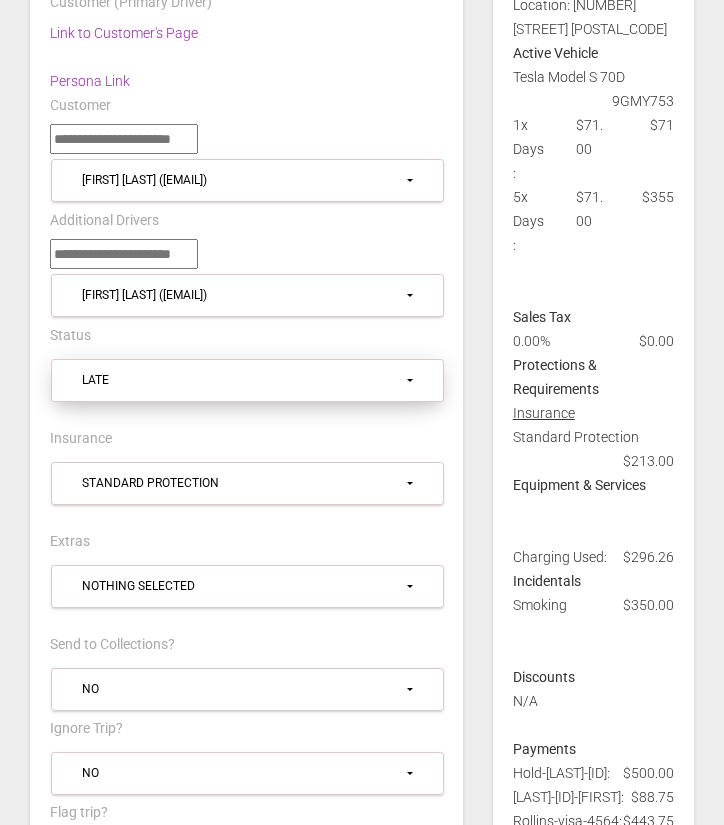 scroll, scrollTop: 807, scrollLeft: 0, axis: vertical 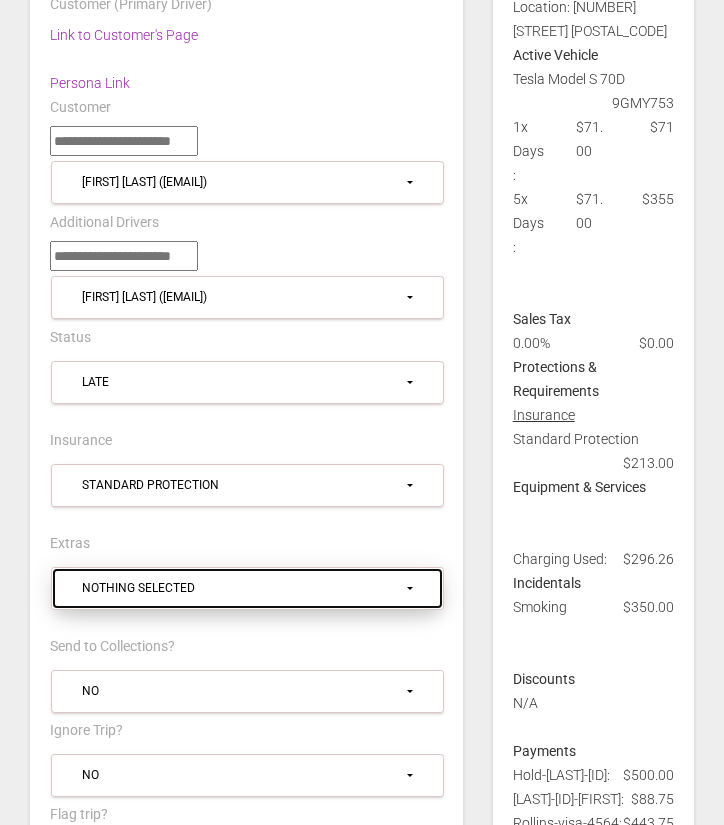click on "Nothing selected" at bounding box center [243, 588] 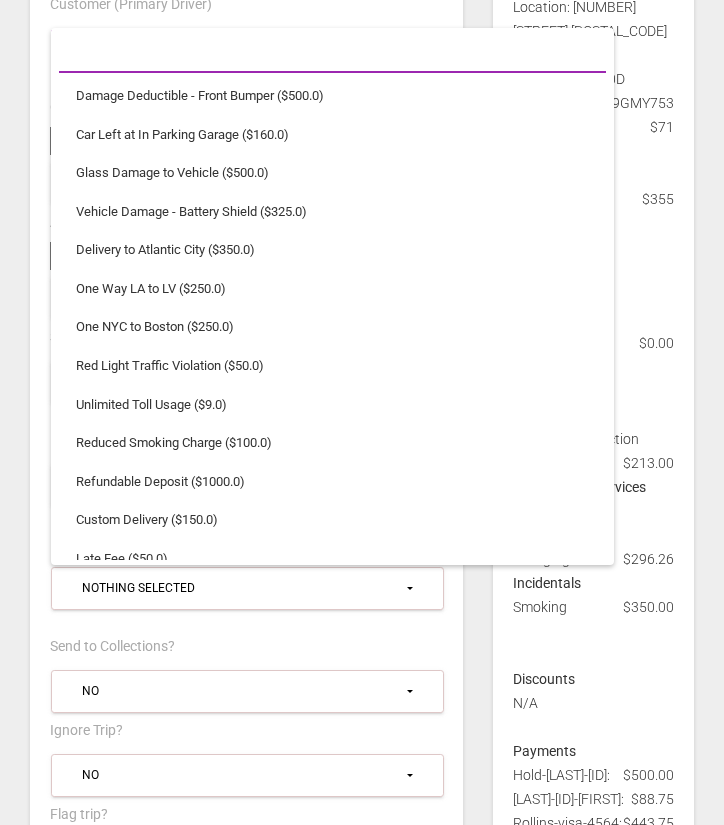 paste on "**********" 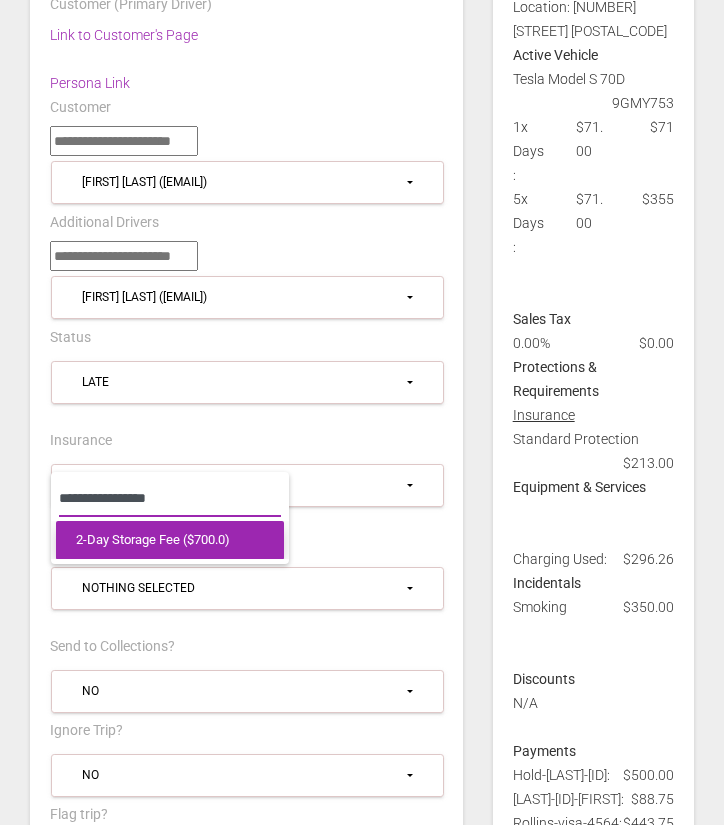 type on "**********" 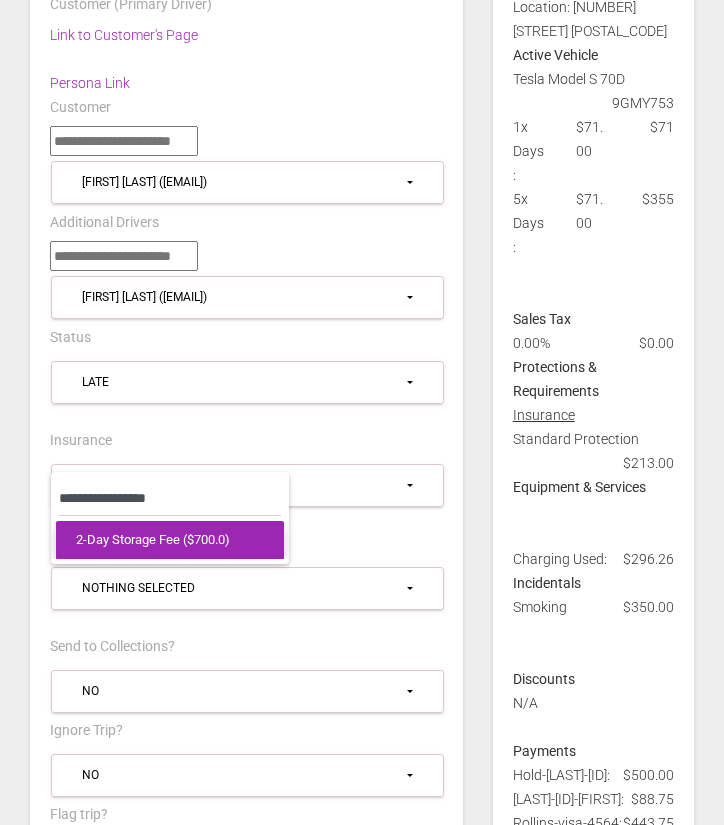click on "2-Day Storage Fee ($700.0)" at bounding box center [153, 540] 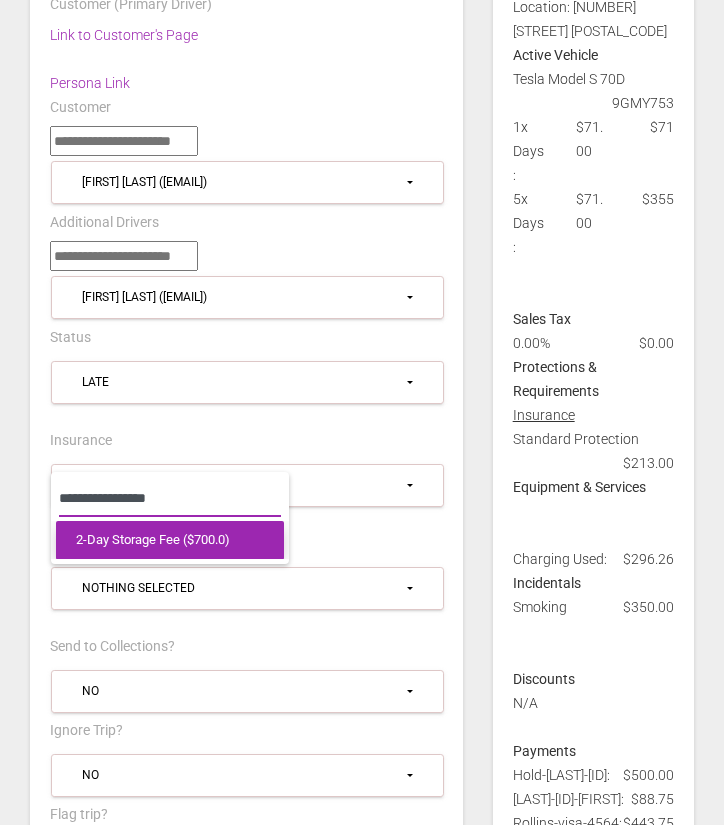 select on "***" 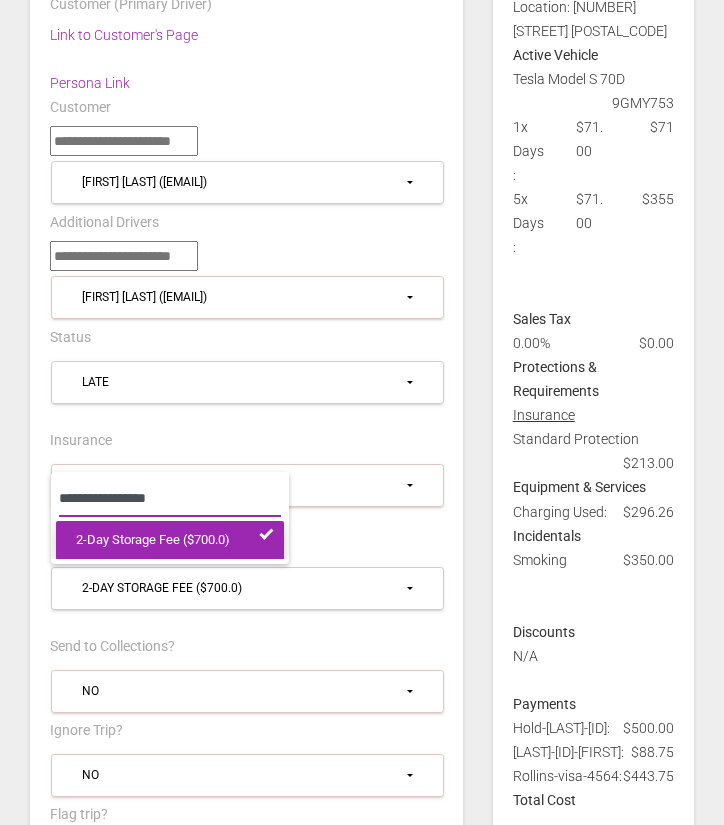scroll, scrollTop: 7489, scrollLeft: 0, axis: vertical 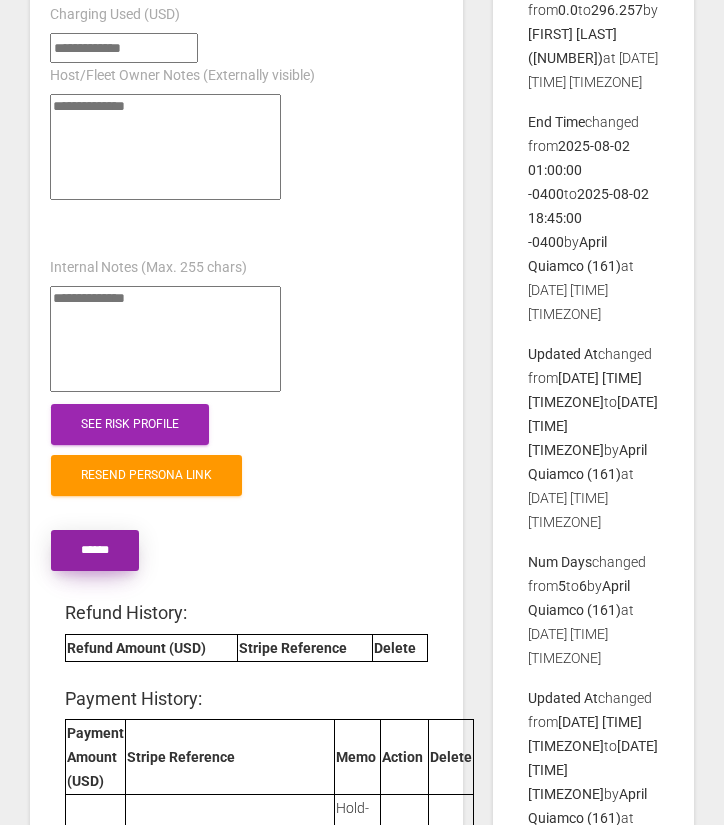 click at bounding box center (95, 550) 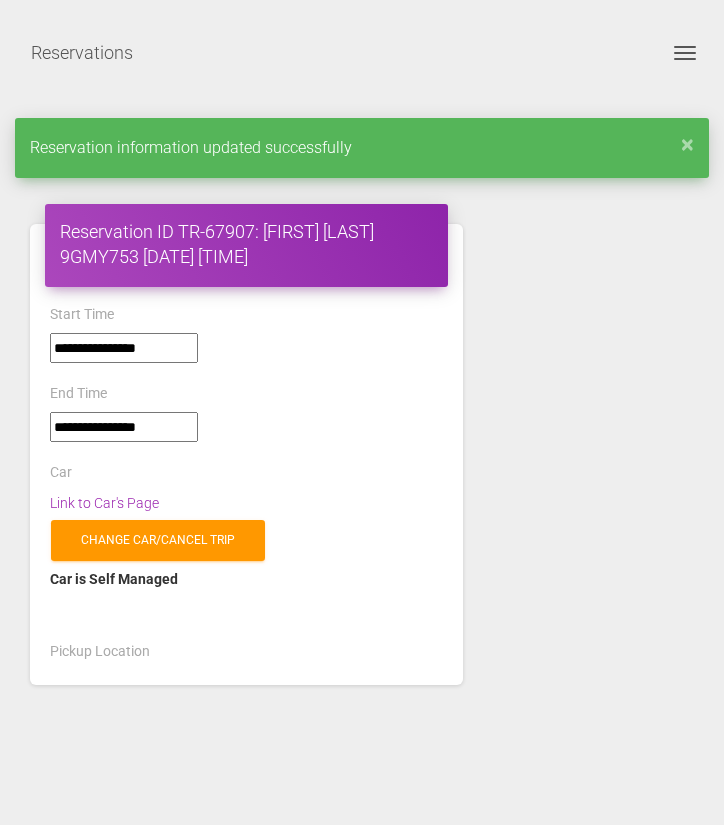 scroll, scrollTop: 0, scrollLeft: 0, axis: both 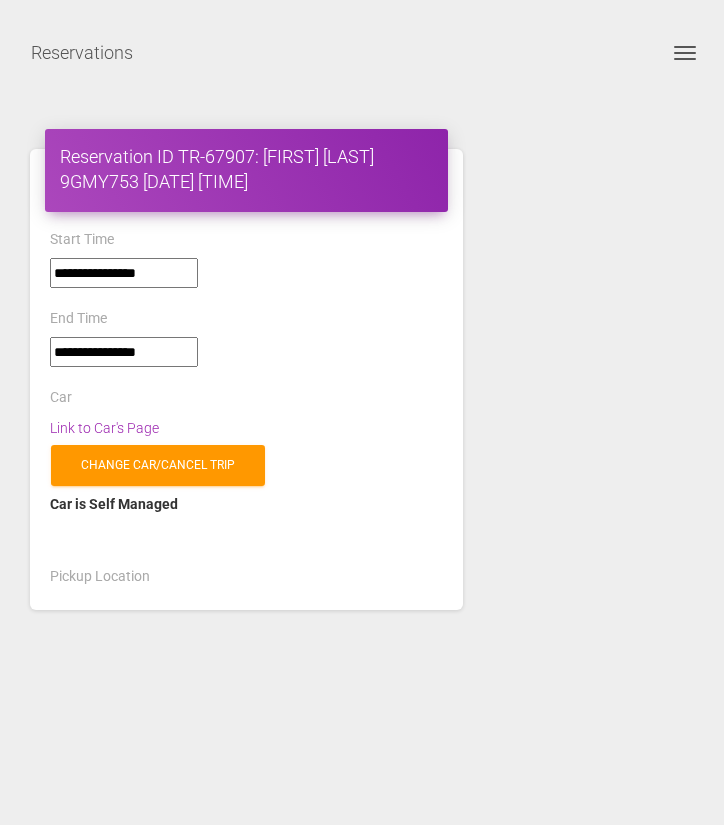 select on "*****" 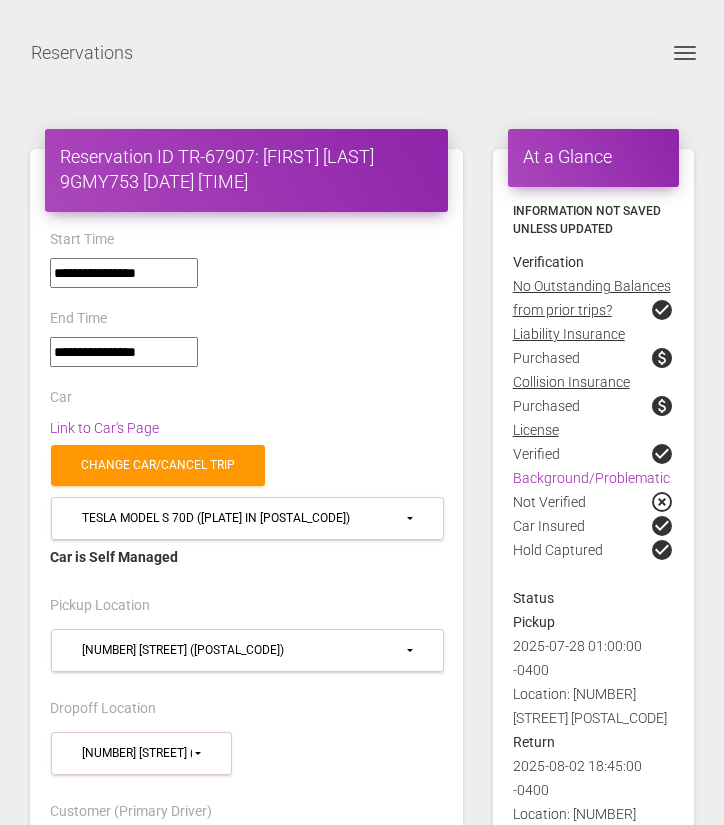 scroll, scrollTop: 0, scrollLeft: 0, axis: both 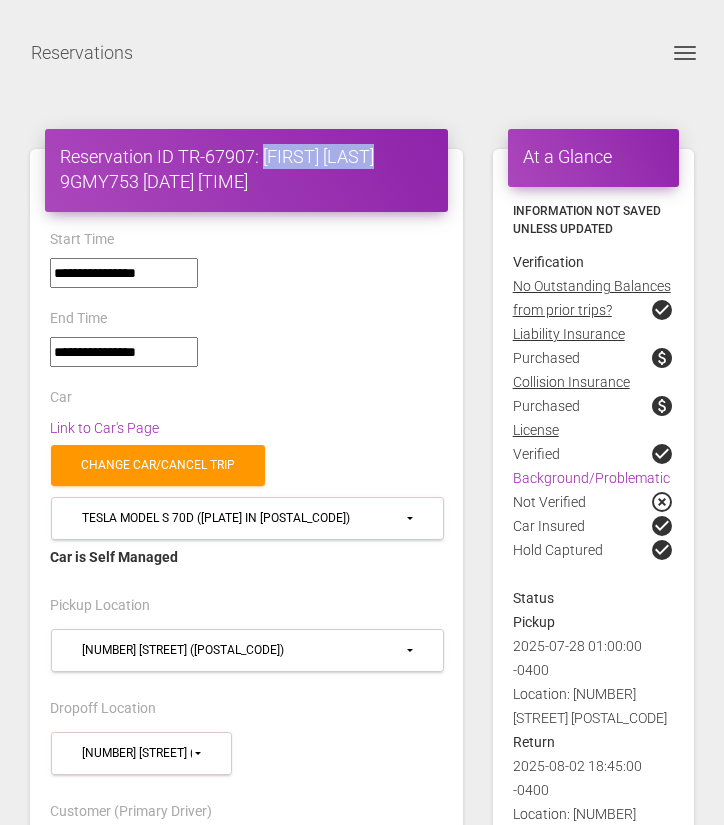 drag, startPoint x: 265, startPoint y: 147, endPoint x: 110, endPoint y: 187, distance: 160.07811 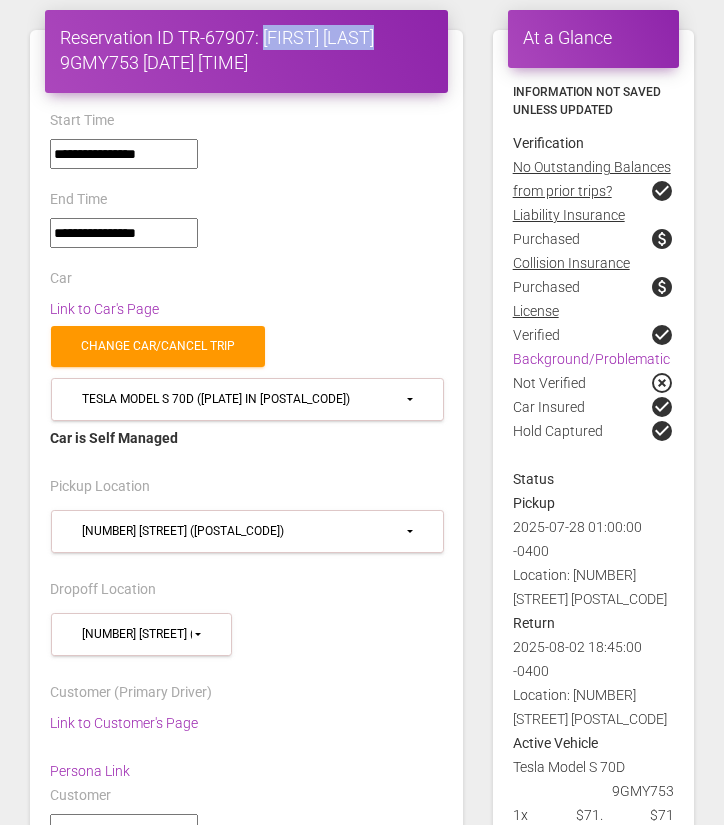 scroll, scrollTop: 122, scrollLeft: 0, axis: vertical 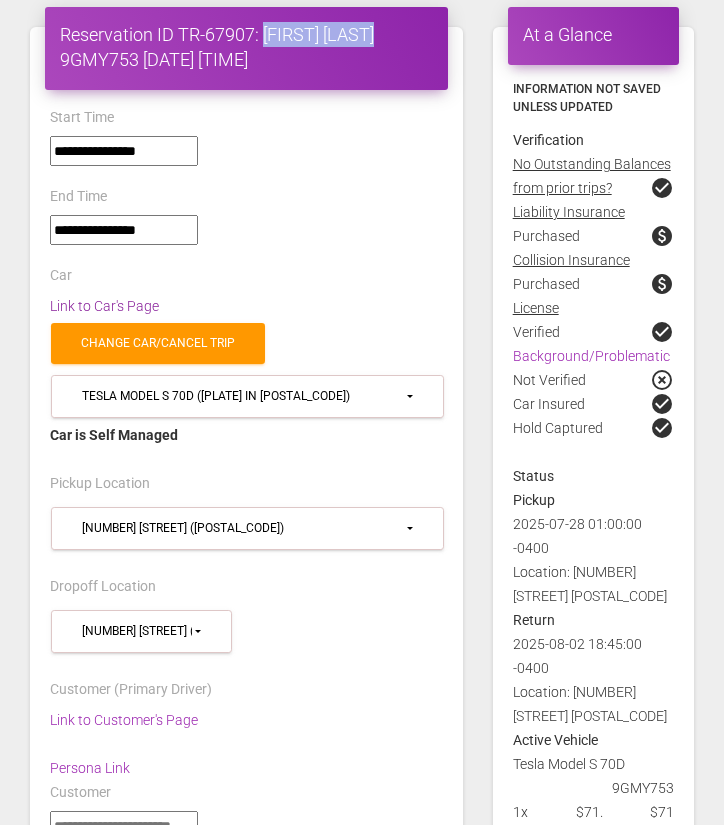 click on "Link to Car's Page" at bounding box center (104, 306) 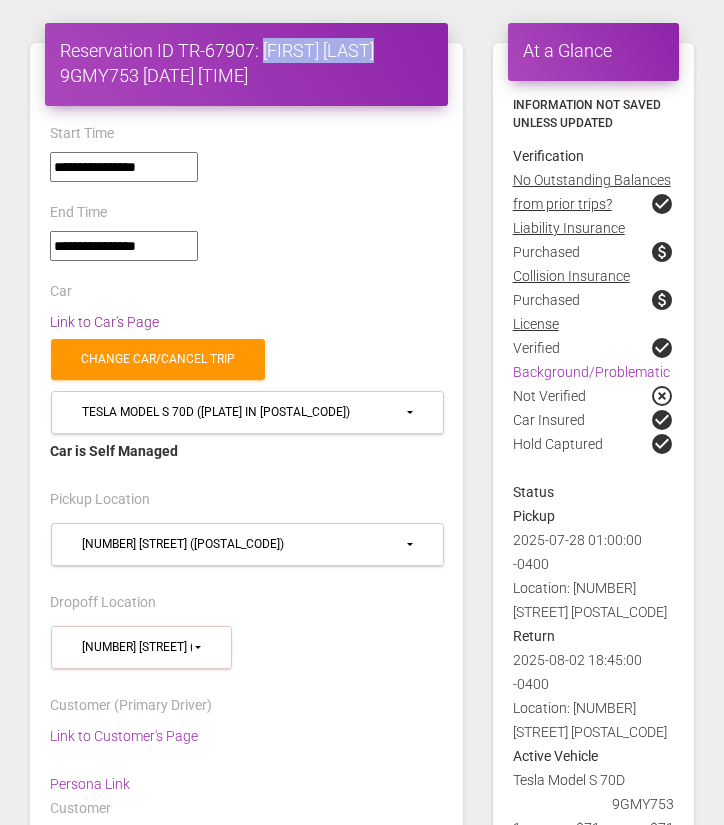 scroll, scrollTop: 107, scrollLeft: 0, axis: vertical 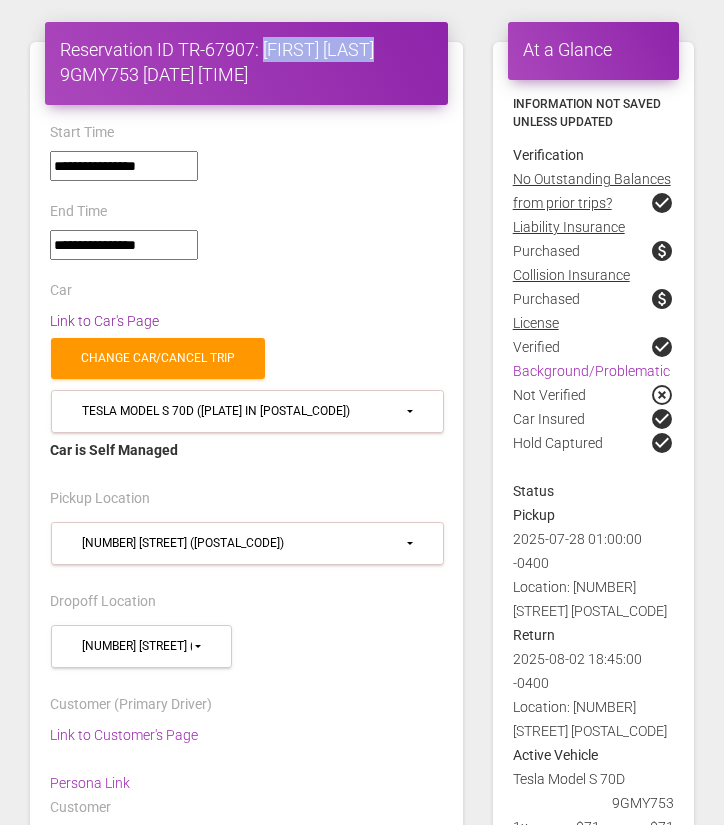 click on "Link to Car's Page" at bounding box center (104, 321) 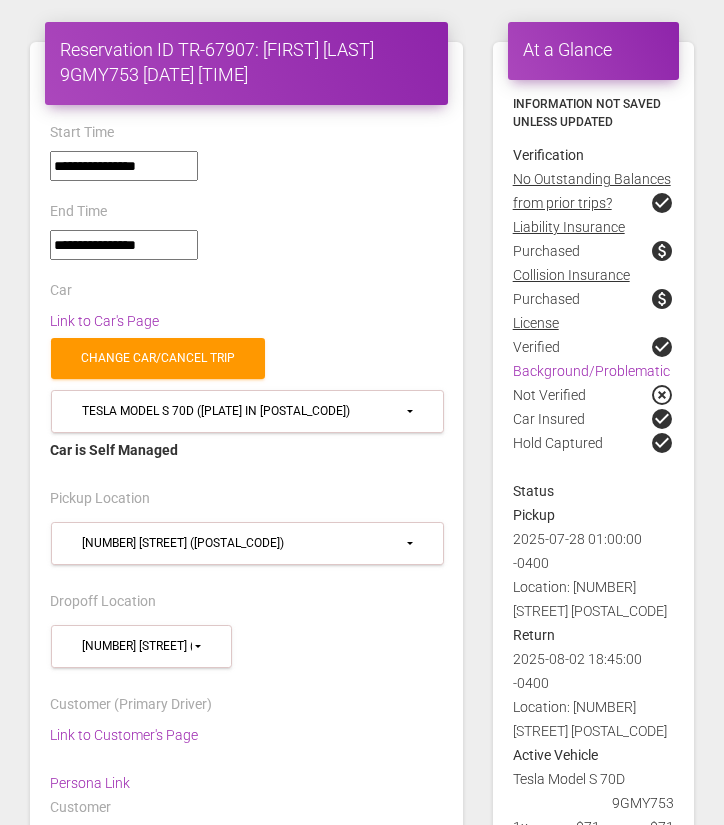 click on "Start Time" at bounding box center [246, 135] 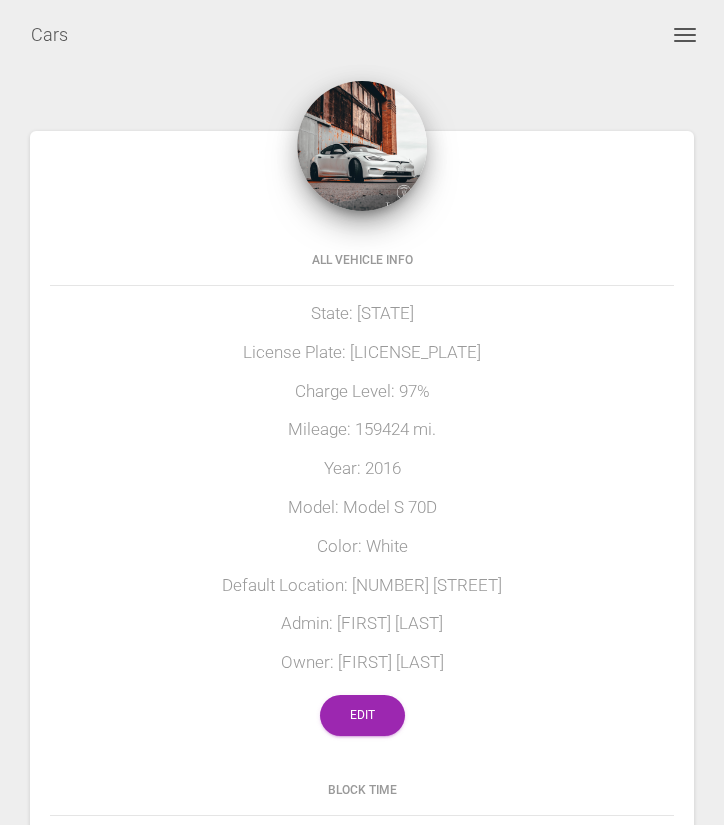 scroll, scrollTop: 0, scrollLeft: 0, axis: both 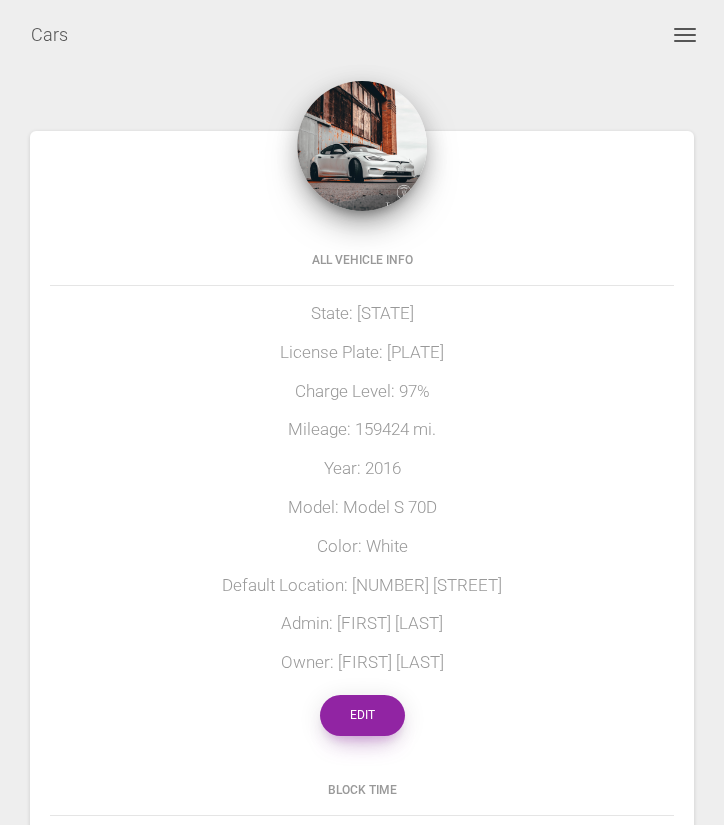 click on "Edit" at bounding box center [362, 715] 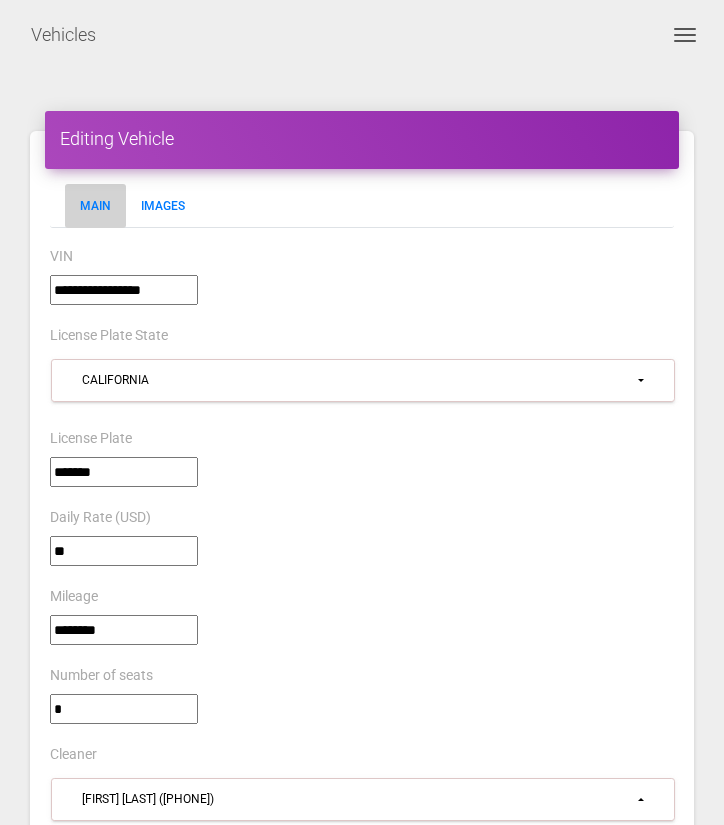 select on "*" 